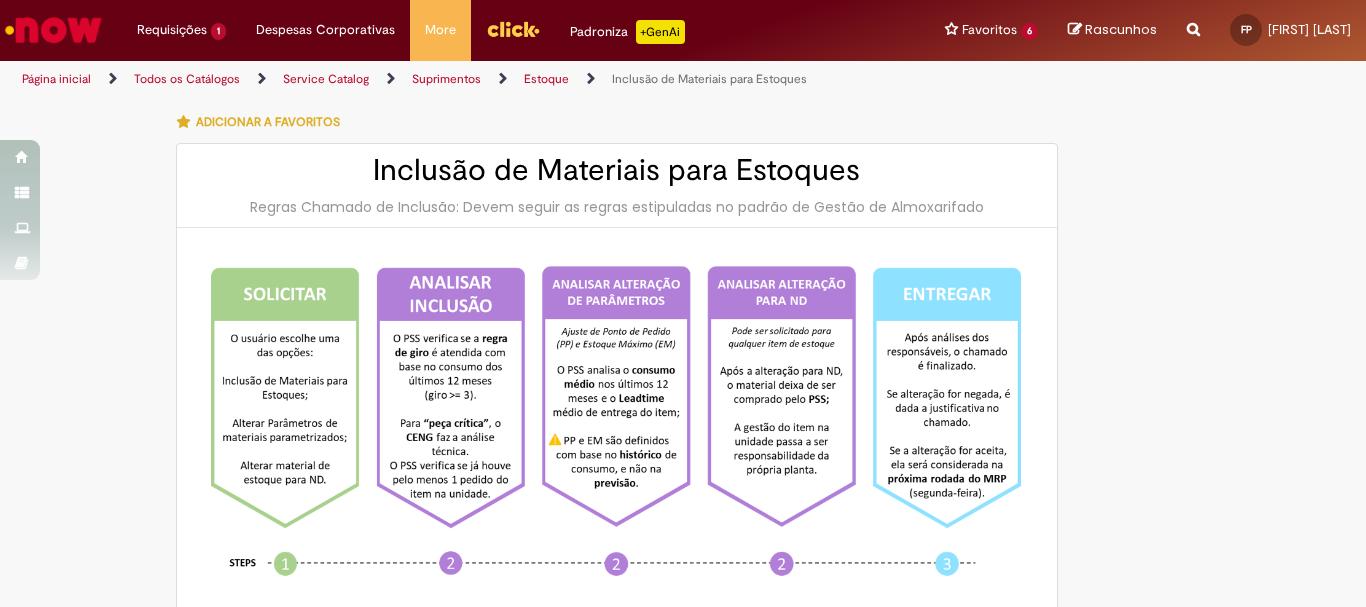 type on "**********" 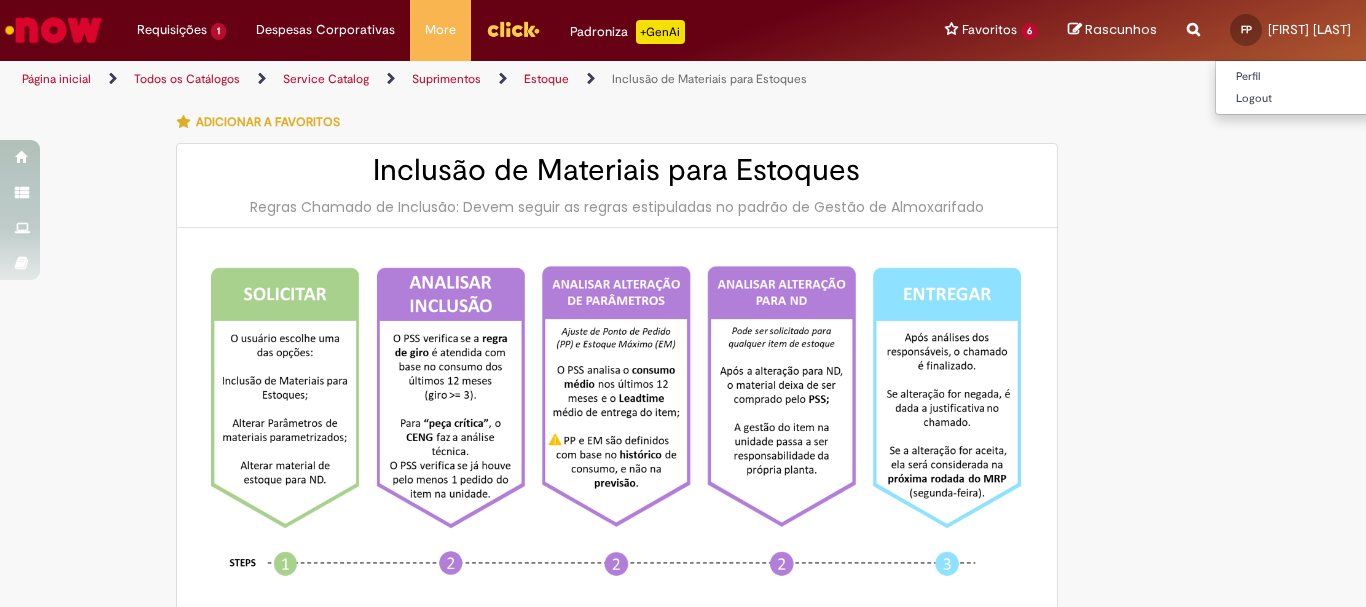 click on "[FIRST] [LAST]" at bounding box center (1309, 29) 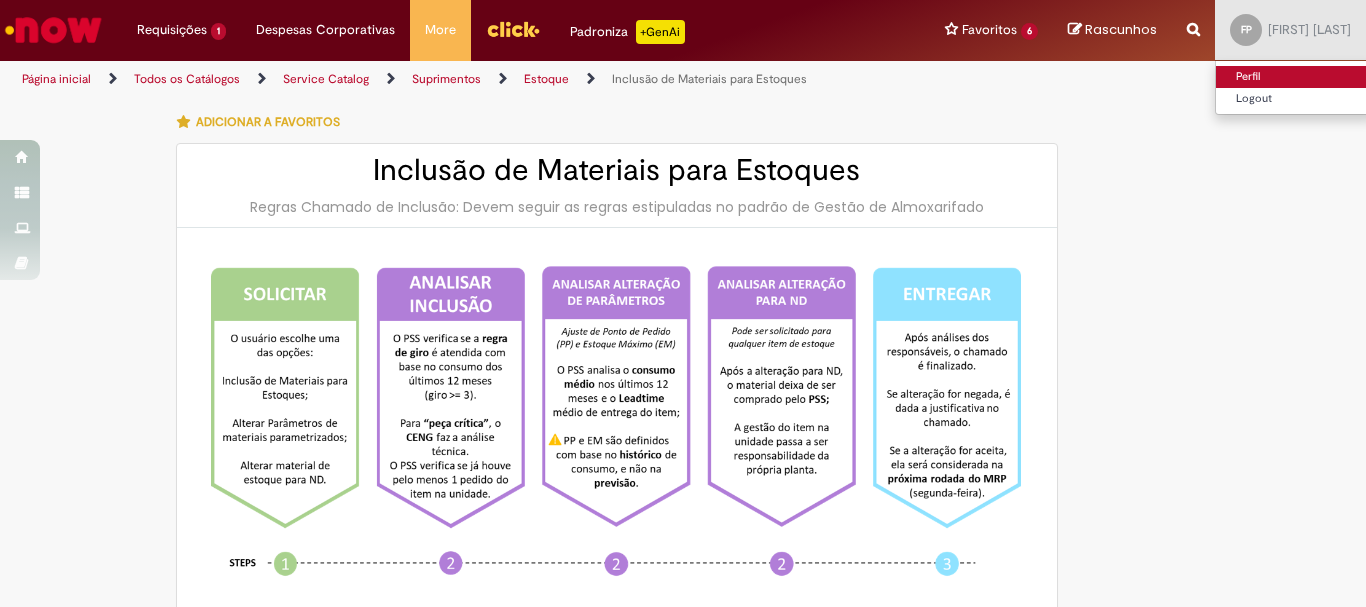click on "Perfil" at bounding box center [1295, 77] 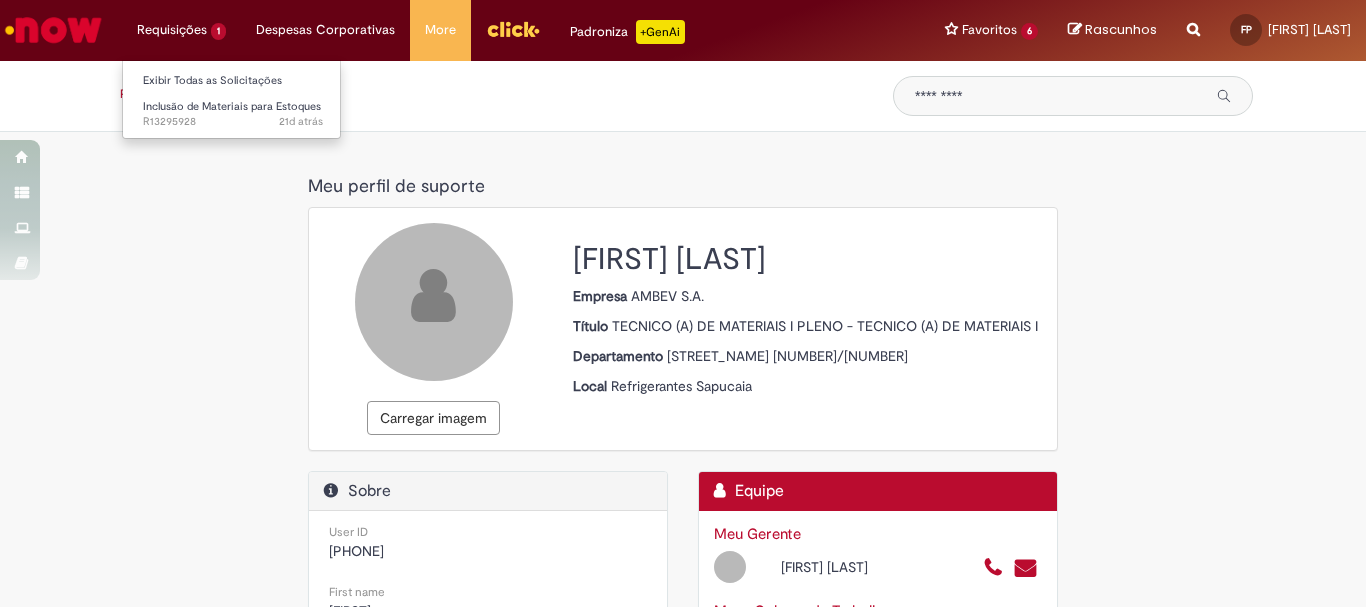 click on "Requisições   1
Exibir Todas as Solicitações
Inclusão de Materiais para Estoques
21d atrás 21 dias atrás  R13295928" at bounding box center [181, 30] 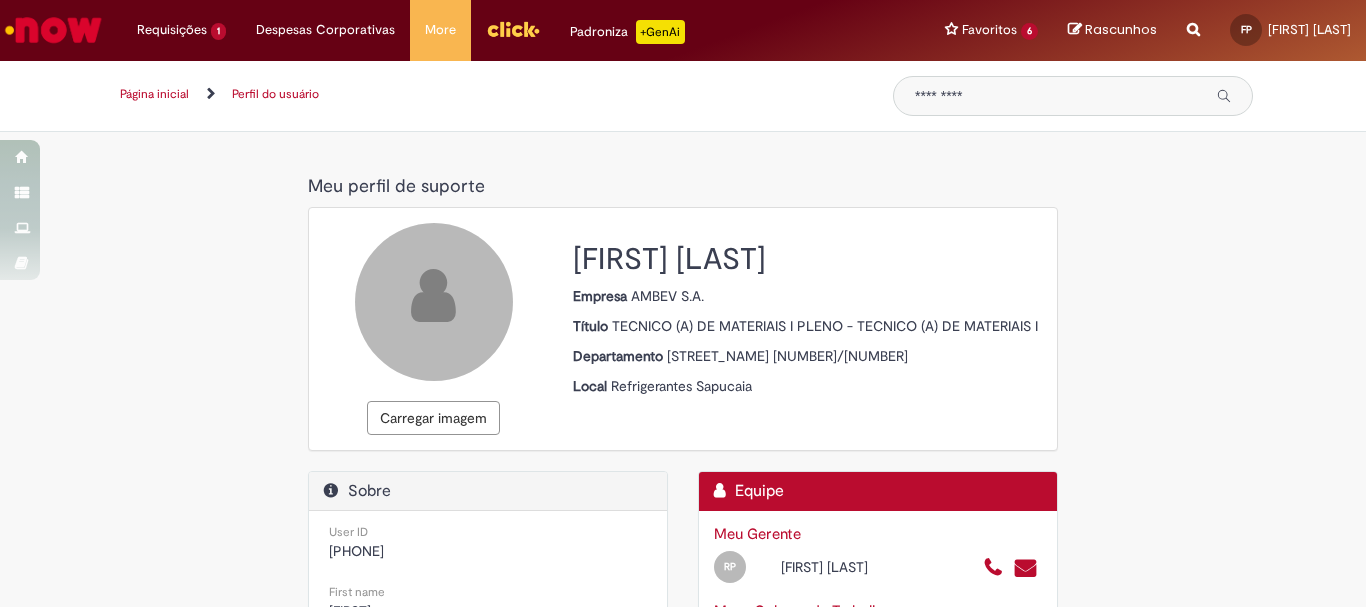 click on "Meu perfil de suporte
Meu perfil de suporte
Carregar imagem
[FIRST] [LAST]
Empresa AMBEV S.A.
Título TECNICO (A) DE MATERIAIS I PLENO - TECNICO (A) DE MATERIAIS I
Departamento P. SAPUCAIA 562/561
Local Refrigerantes Sapucaia
Sobre
User ID 99836833
First name [FIRST]
Last name [LAST]
Email [EMAIL]
Status da Ocupação Ativo
Mobile phone [PHONE]" at bounding box center [683, 742] 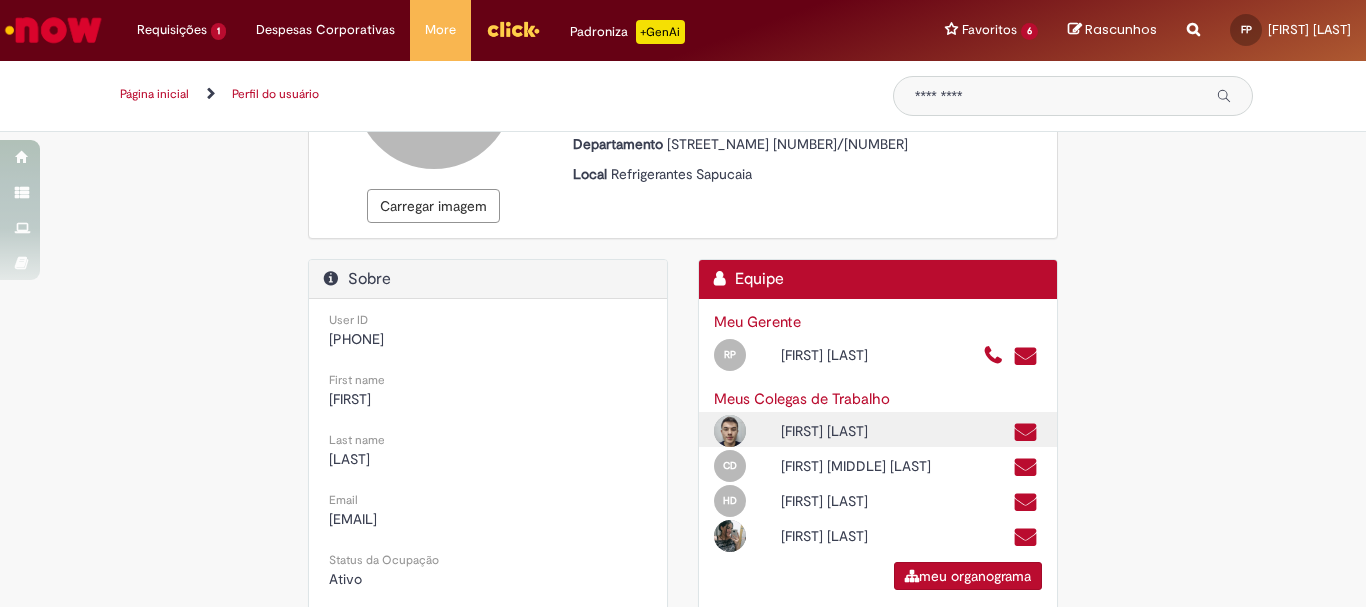 scroll, scrollTop: 312, scrollLeft: 0, axis: vertical 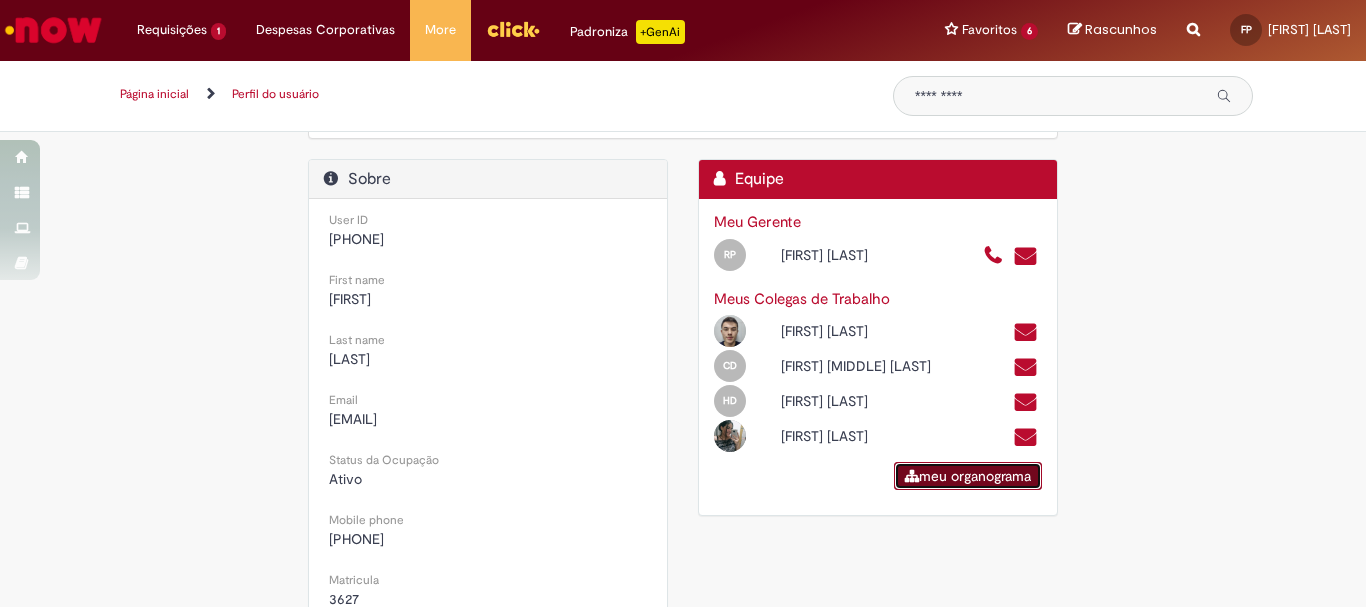 click on "meu organograma" at bounding box center [968, 476] 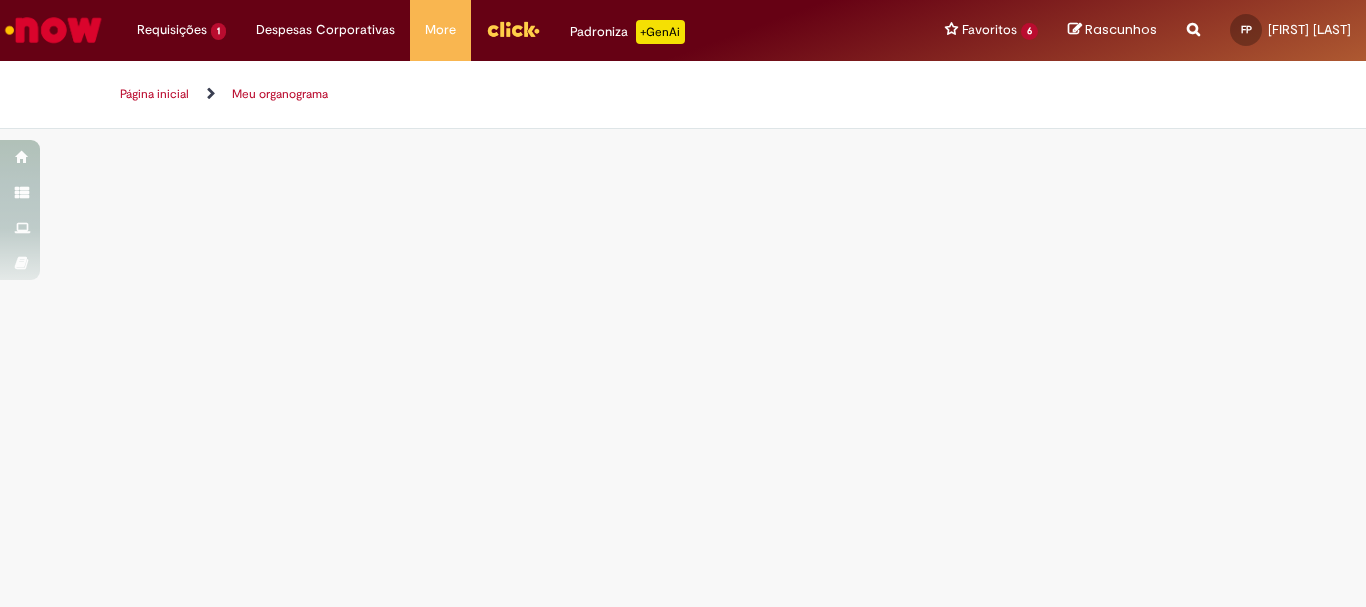 scroll, scrollTop: 0, scrollLeft: 0, axis: both 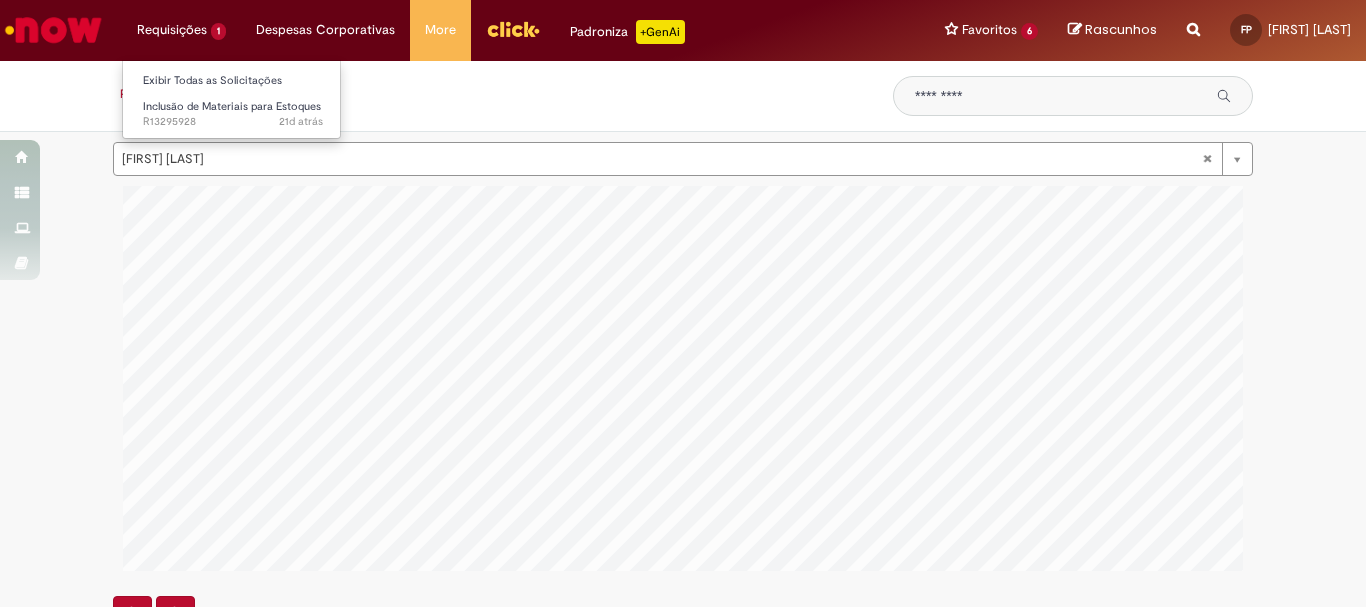 click on "Requisições   1
Exibir Todas as Solicitações
Inclusão de Materiais para Estoques
21d atrás 21 dias atrás  R13295928" at bounding box center (181, 30) 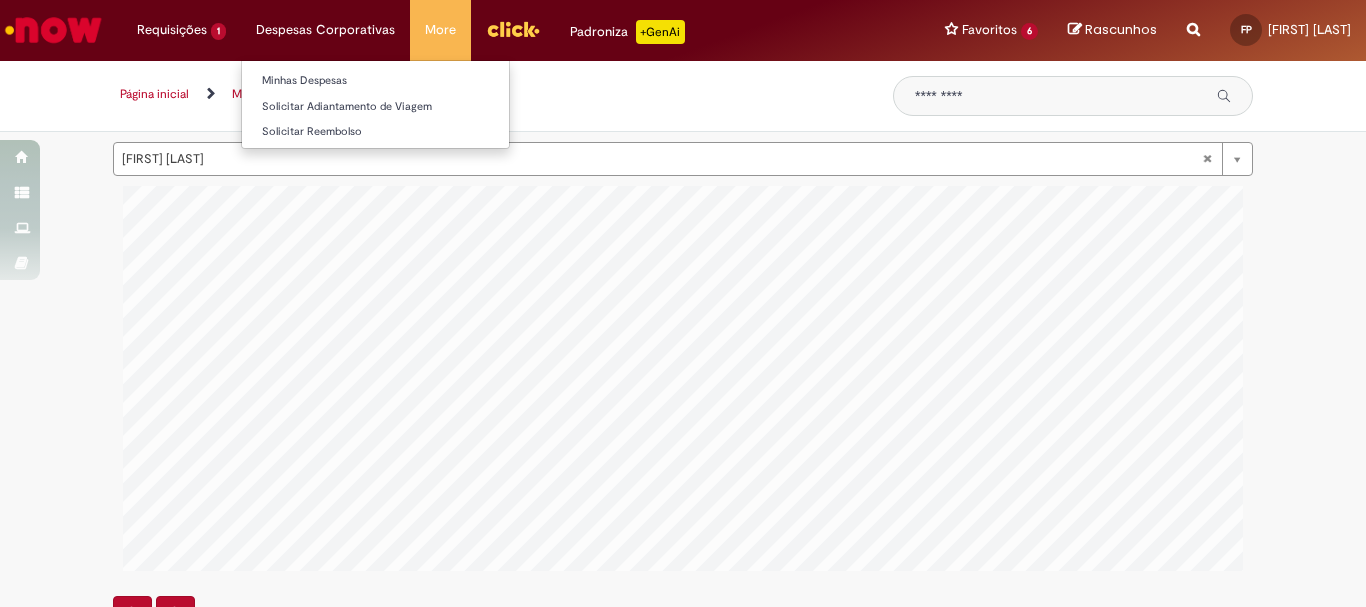click on "Despesas Corporativas
Minhas Despesas
Solicitar Adiantamento de Viagem
Solicitar Reembolso" at bounding box center (181, 30) 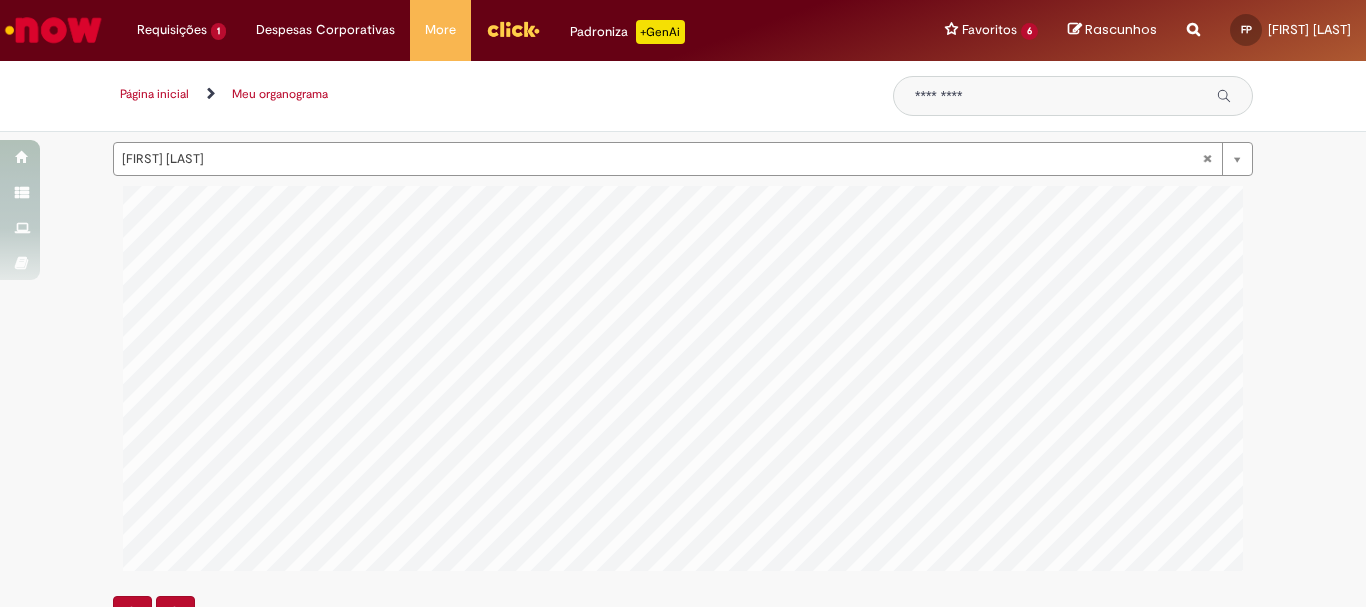 click at bounding box center [513, 30] 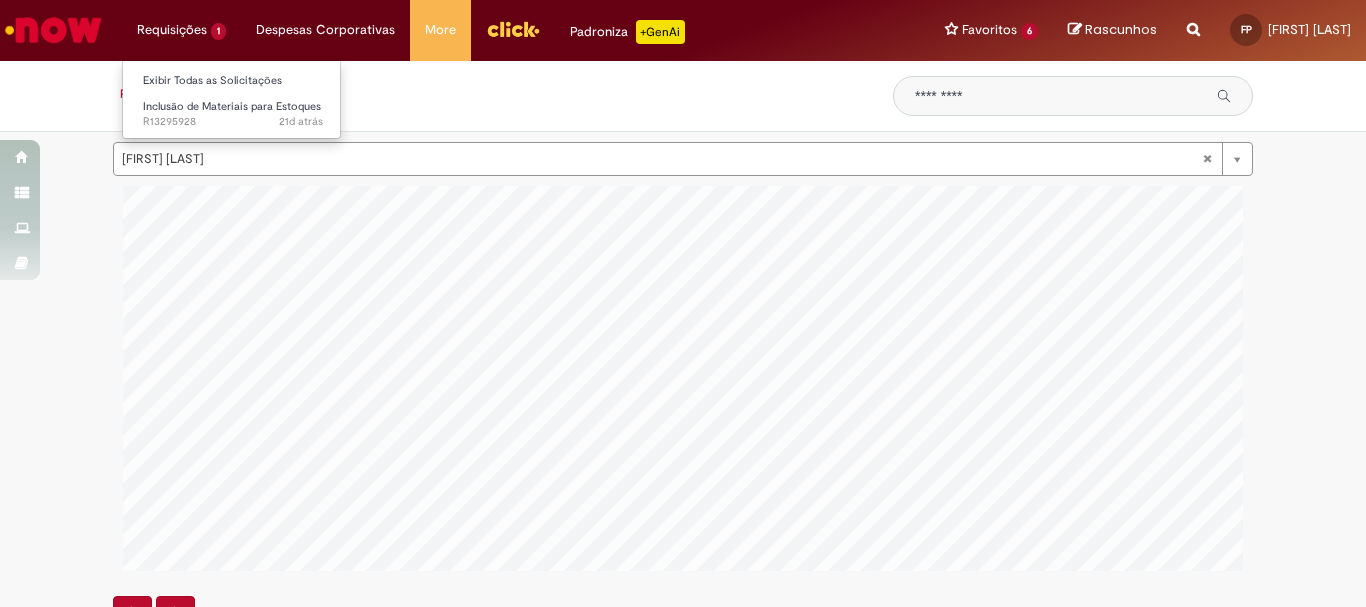 click on "Requisições   1
Exibir Todas as Solicitações
Inclusão de Materiais para Estoques
21d atrás 21 dias atrás  R13295928" at bounding box center [181, 30] 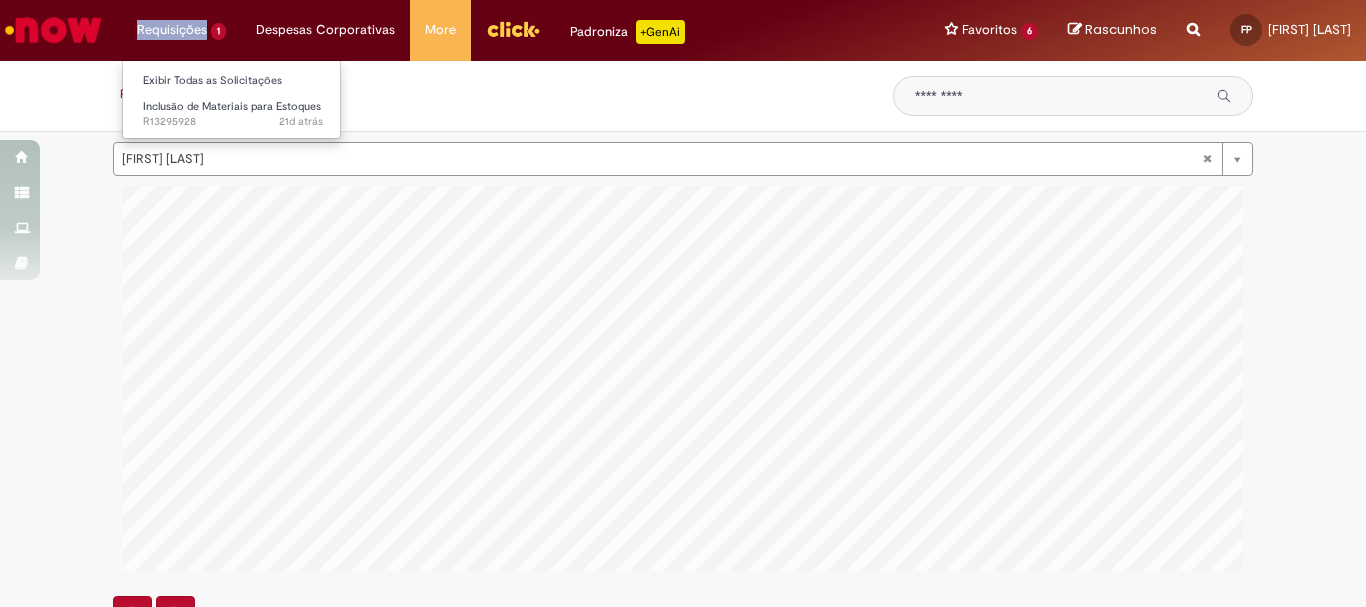 click on "Requisições   1
Exibir Todas as Solicitações
Inclusão de Materiais para Estoques
21d atrás 21 dias atrás  R13295928" at bounding box center [181, 30] 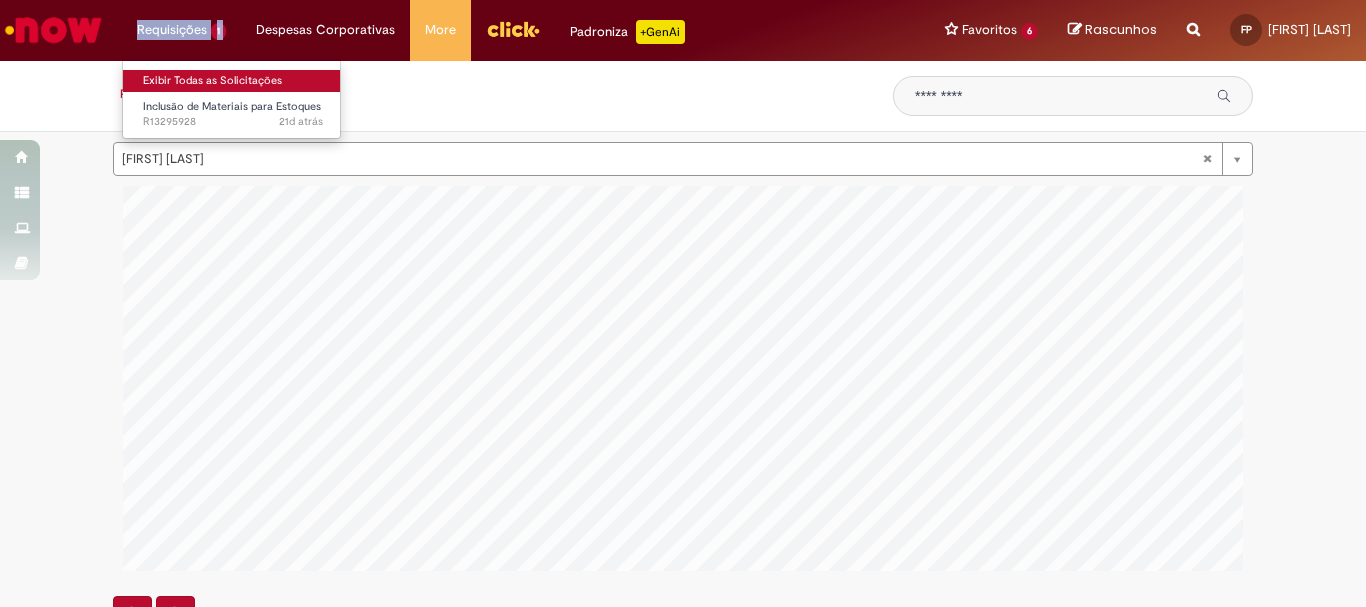 click on "Exibir Todas as Solicitações" at bounding box center (233, 81) 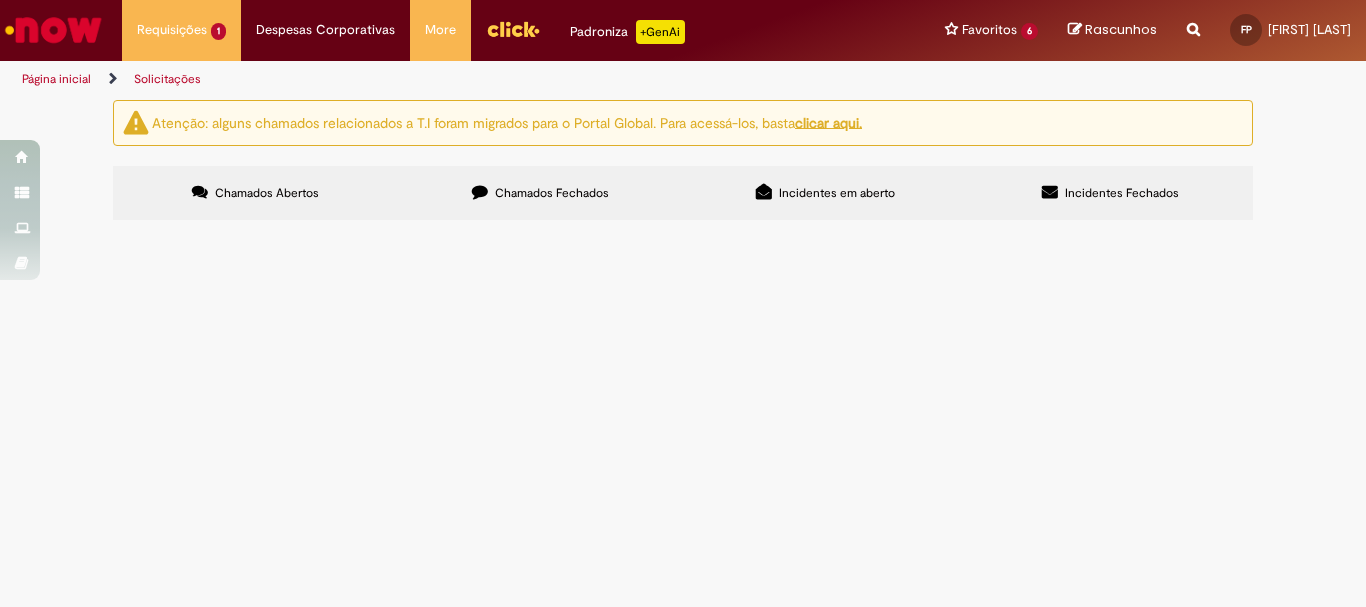 click on "Chamados Fechados" at bounding box center [552, 193] 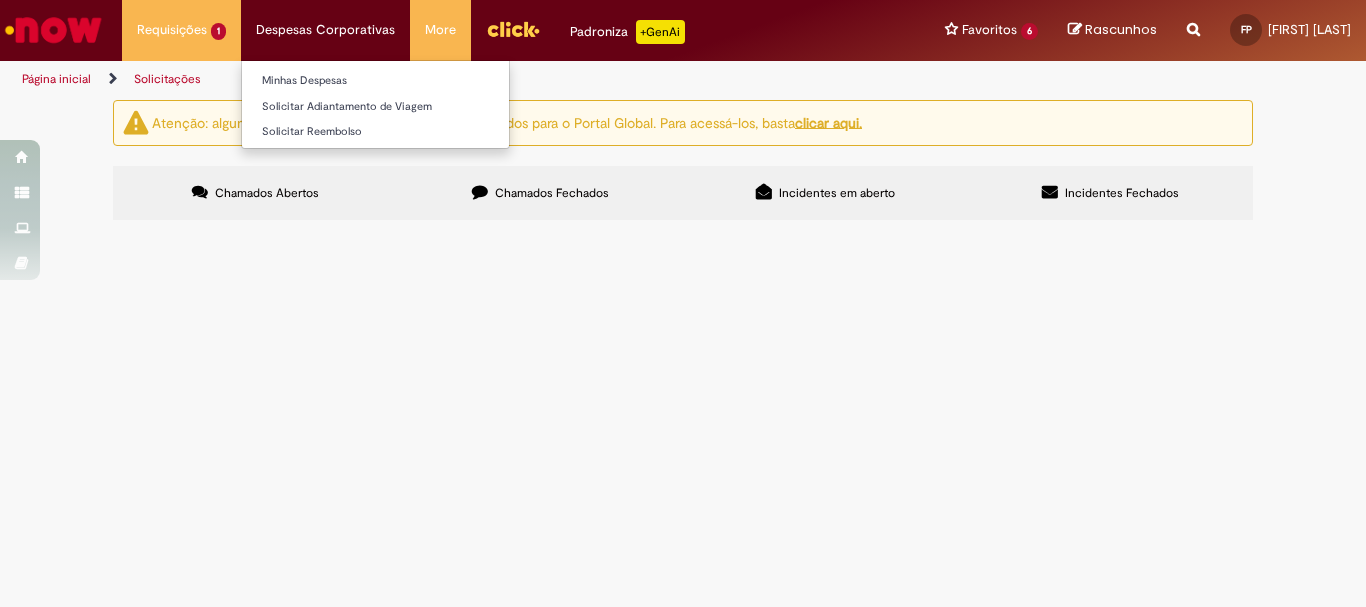 click on "Despesas Corporativas
Minhas Despesas
Solicitar Adiantamento de Viagem
Solicitar Reembolso" at bounding box center [181, 30] 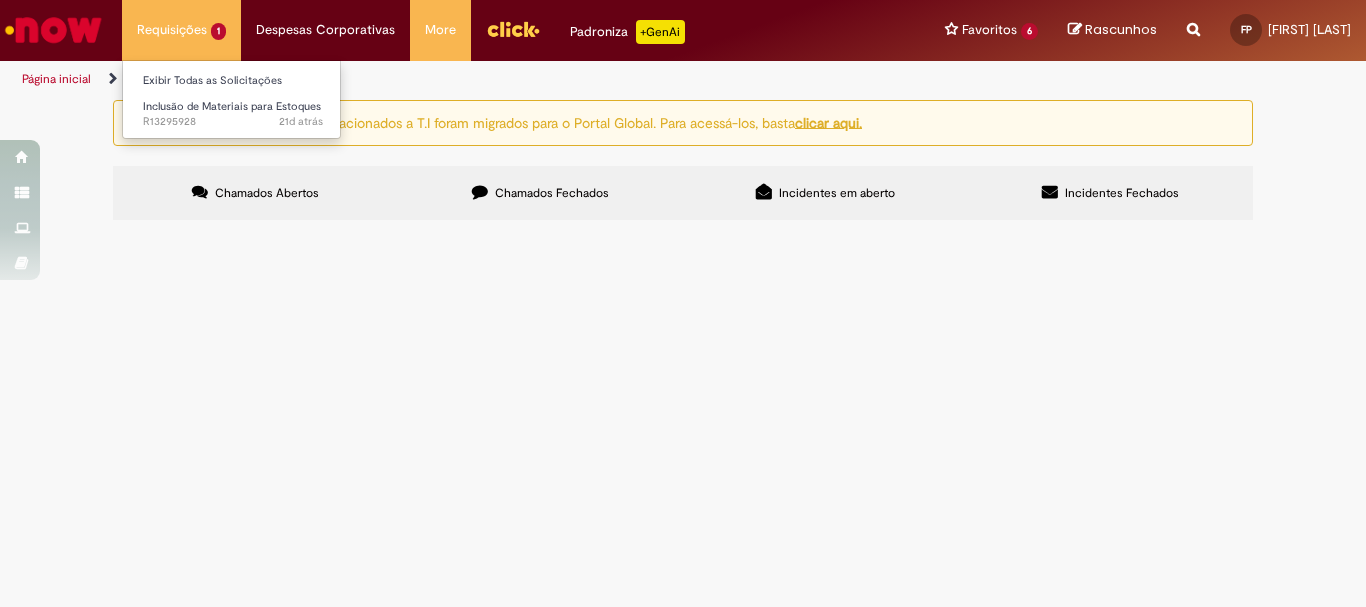 click on "Requisições   1
Exibir Todas as Solicitações
Inclusão de Materiais para Estoques
21d atrás 21 dias atrás  R13295928" at bounding box center (181, 30) 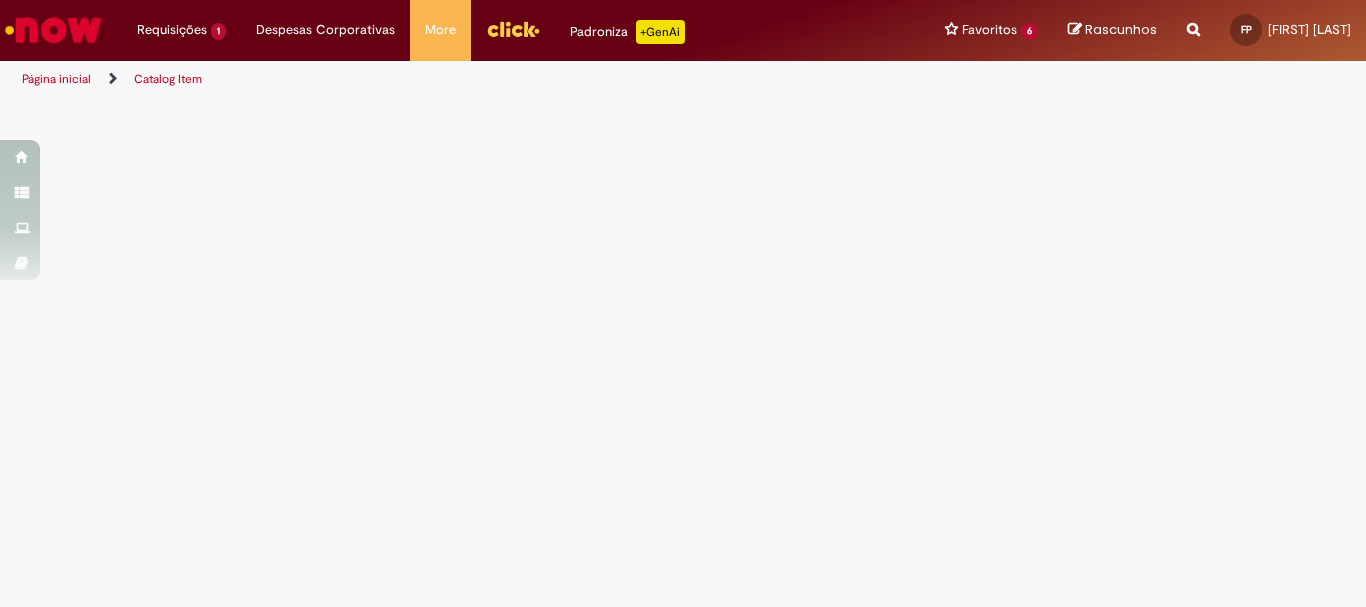 scroll, scrollTop: 0, scrollLeft: 0, axis: both 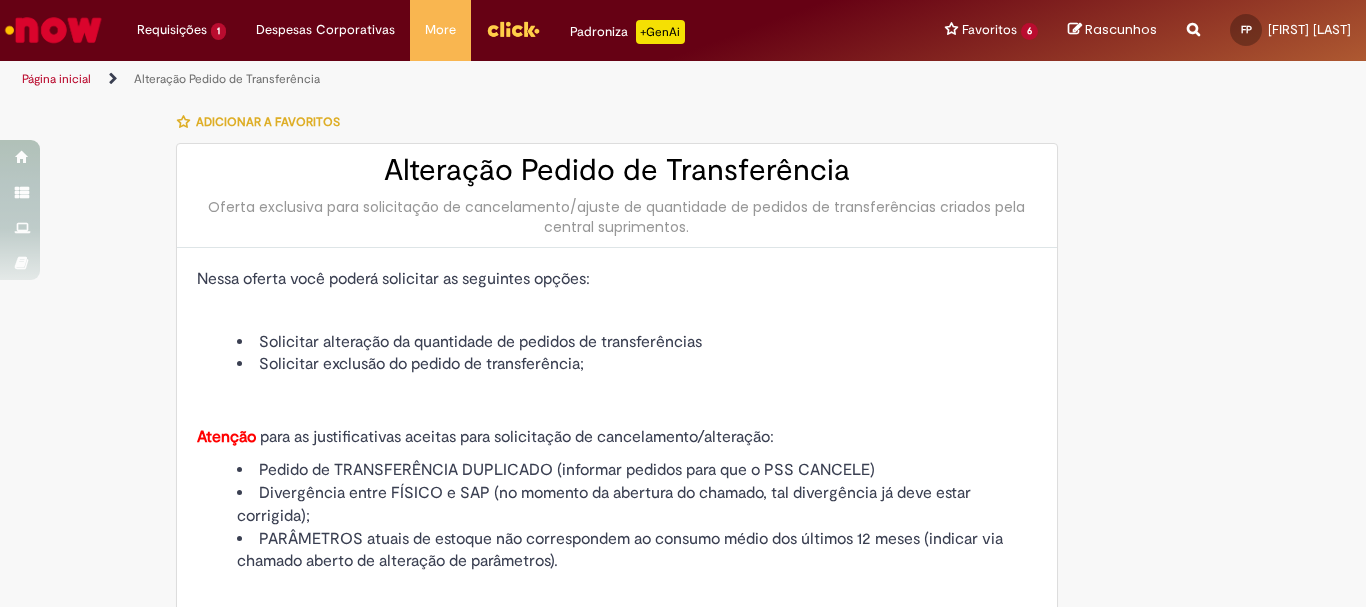 type on "********" 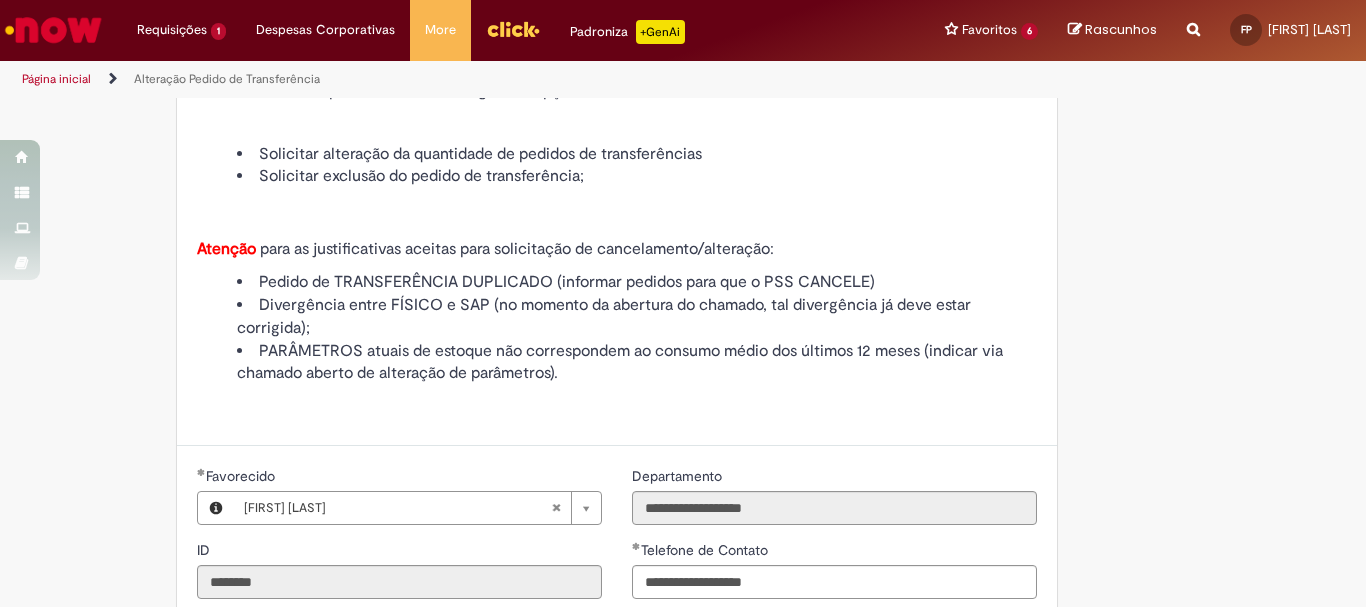 scroll, scrollTop: 0, scrollLeft: 0, axis: both 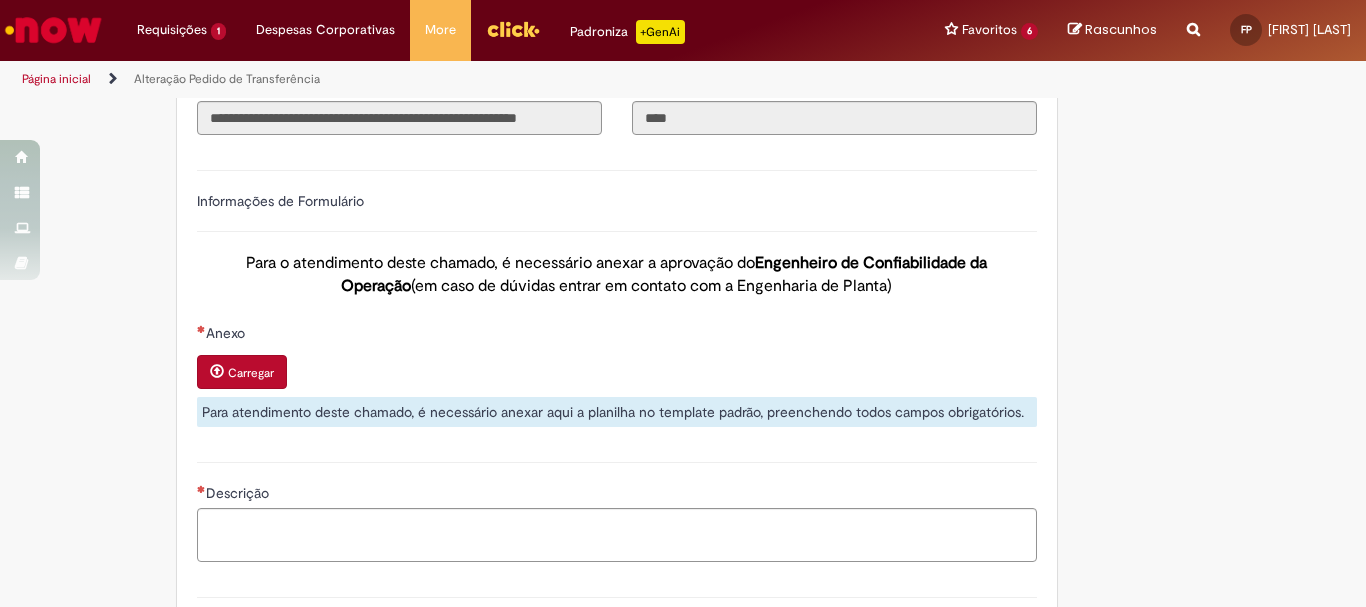 click on "Carregar" at bounding box center (251, 373) 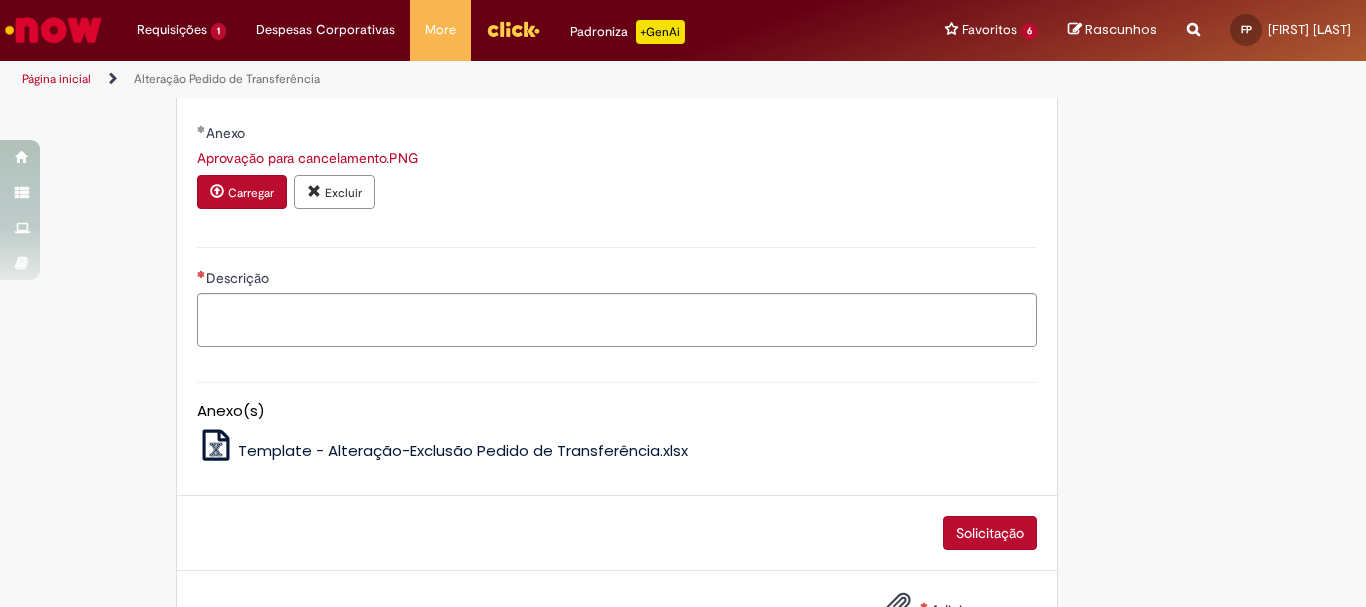 scroll, scrollTop: 1073, scrollLeft: 0, axis: vertical 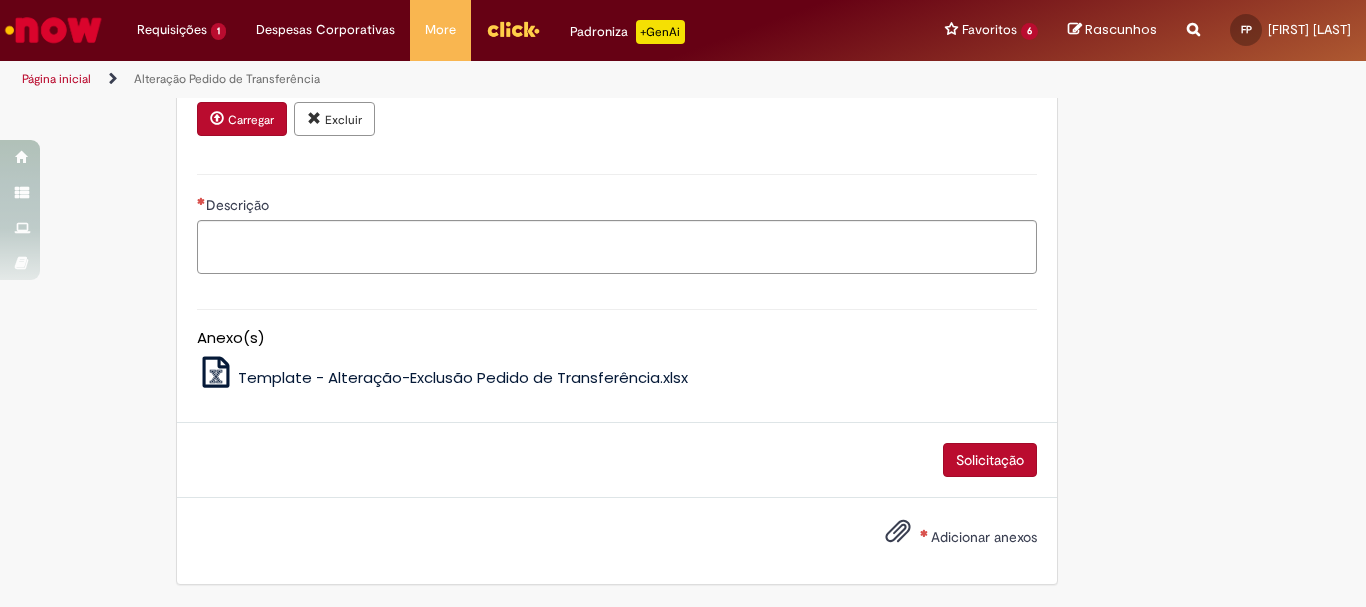 click on "Adicionar anexos" at bounding box center (946, 538) 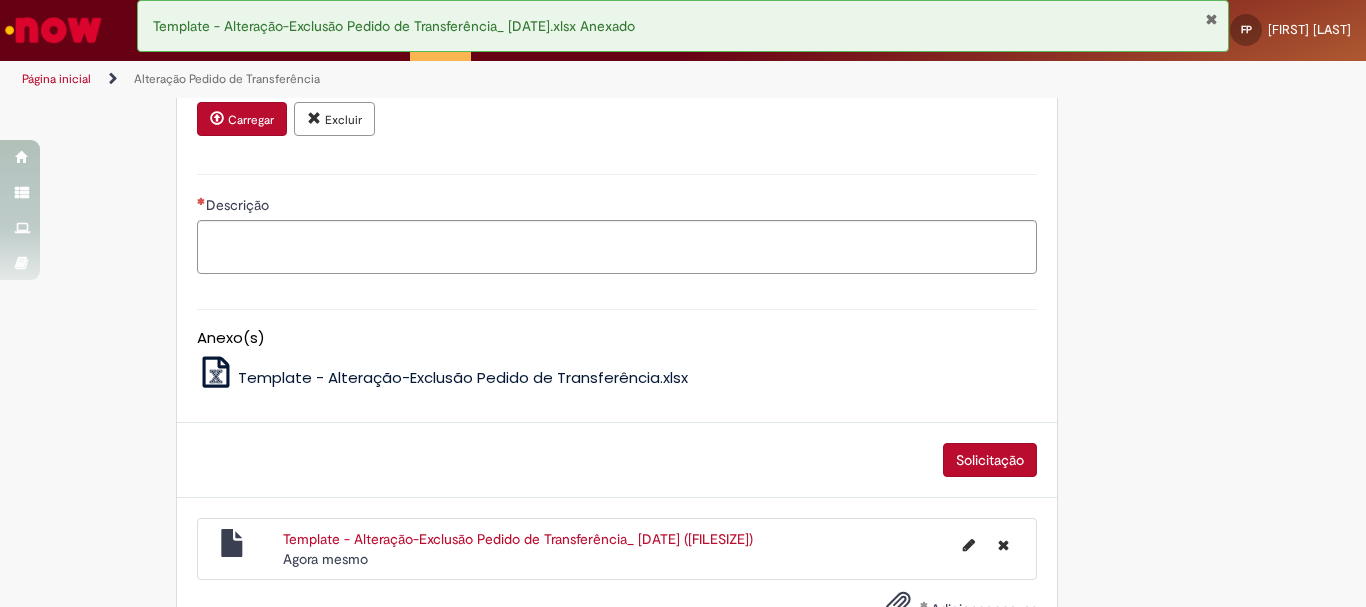 scroll, scrollTop: 1145, scrollLeft: 0, axis: vertical 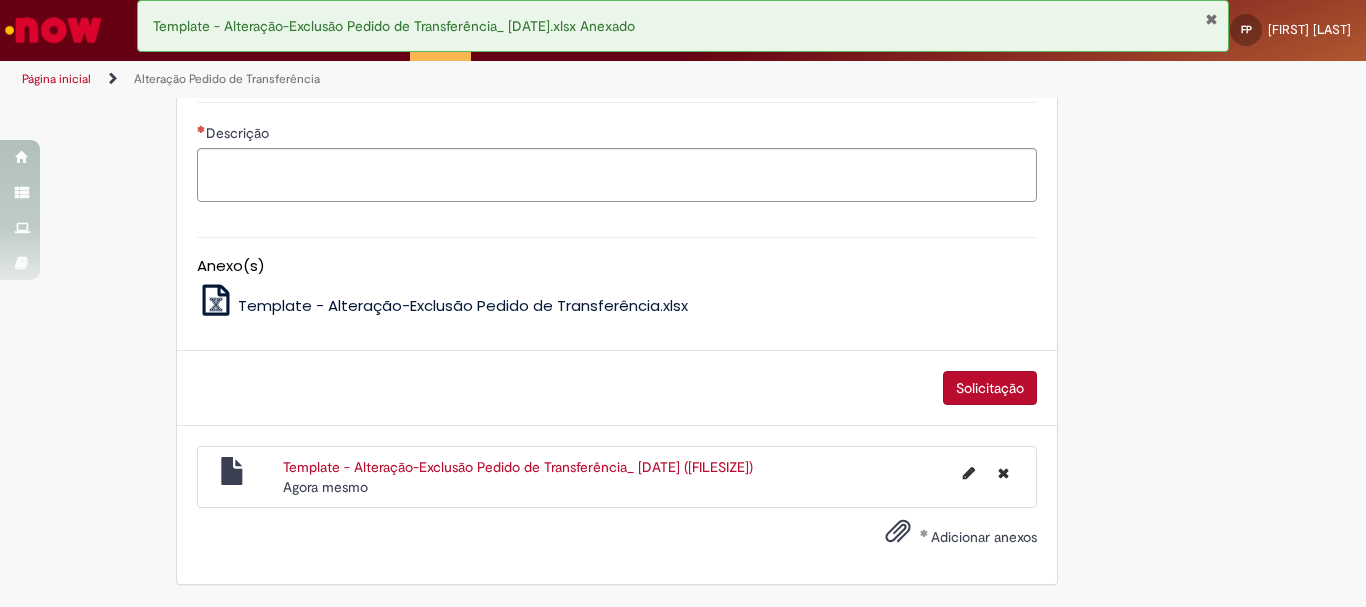 click on "Solicitação" at bounding box center (990, 388) 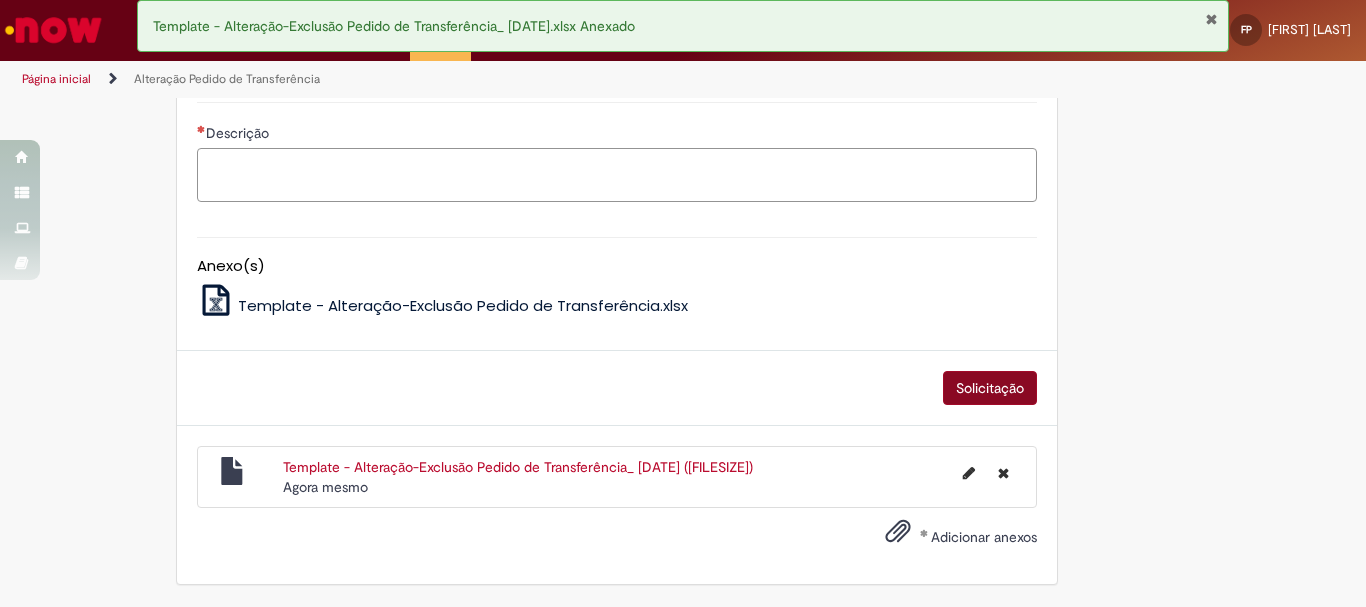 scroll, scrollTop: 1099, scrollLeft: 0, axis: vertical 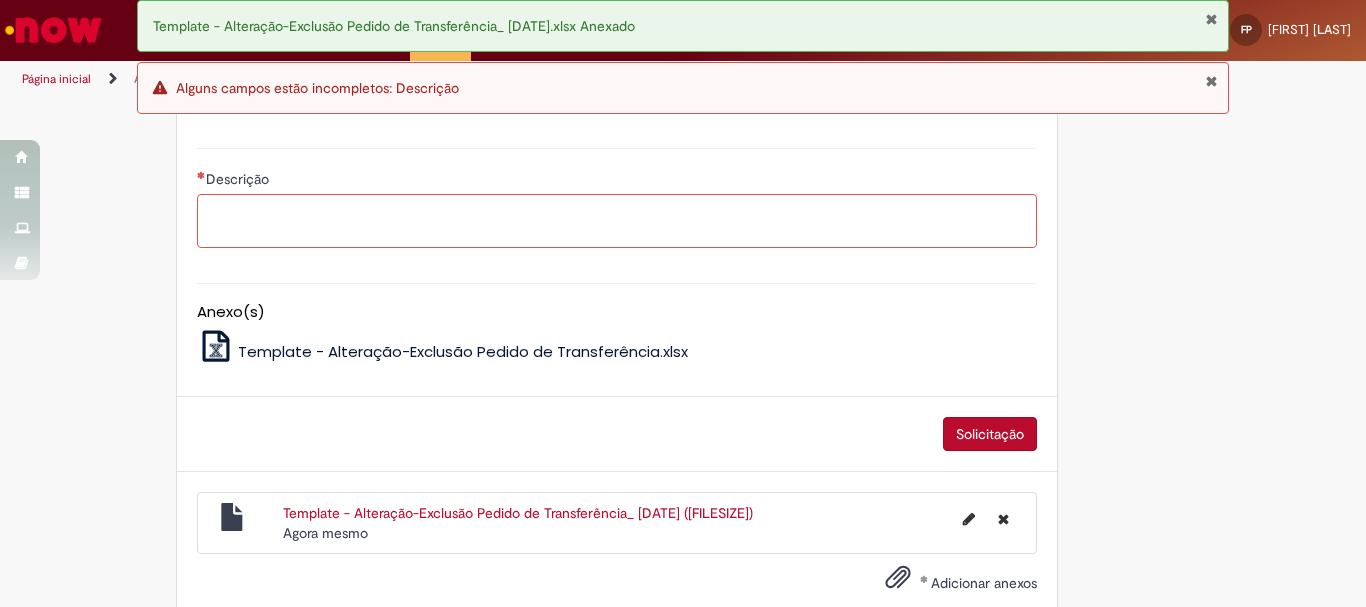click on "Descrição" at bounding box center [617, 221] 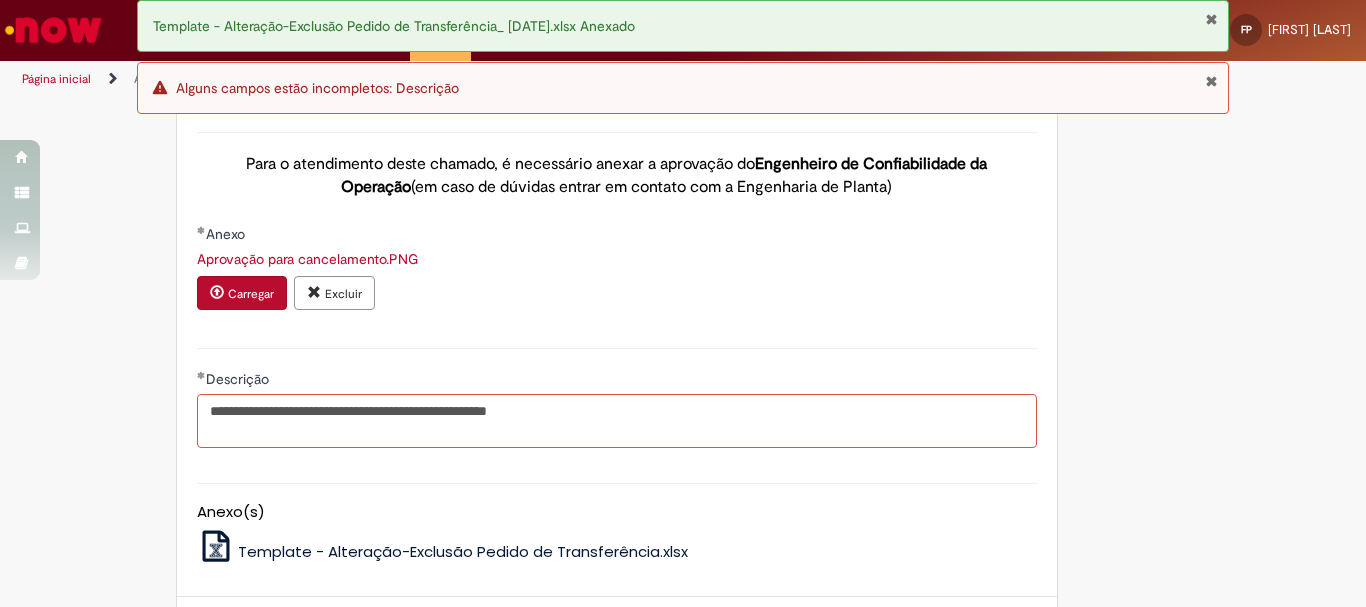 scroll, scrollTop: 1099, scrollLeft: 0, axis: vertical 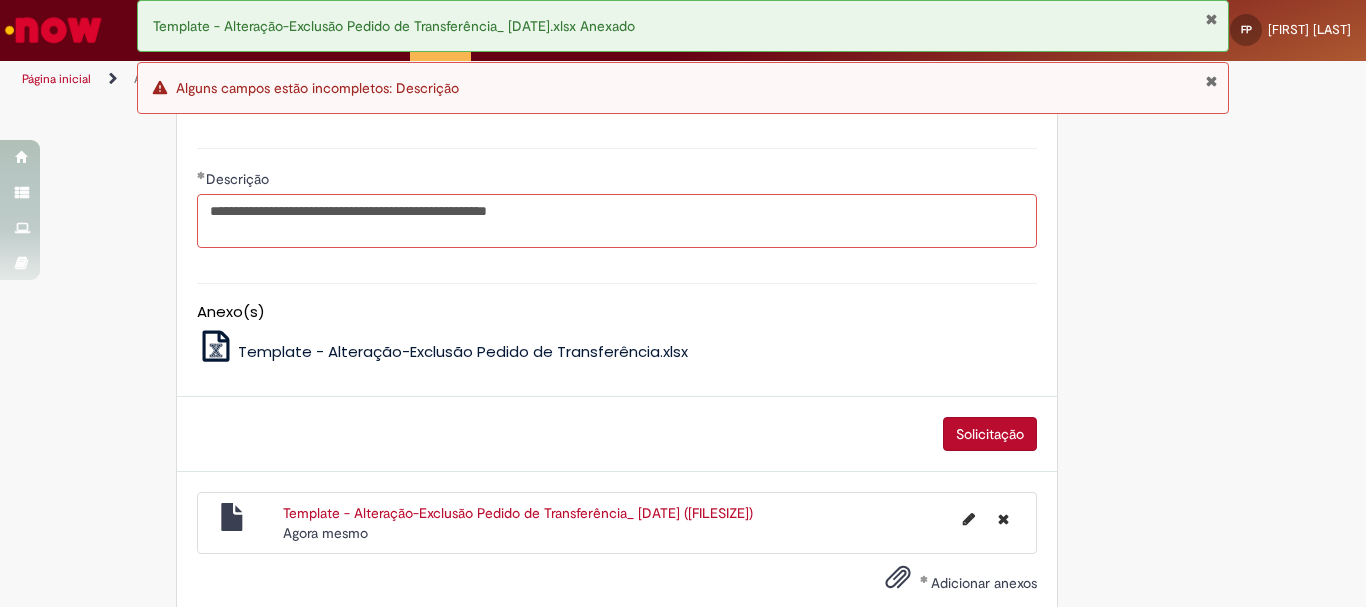 type on "**********" 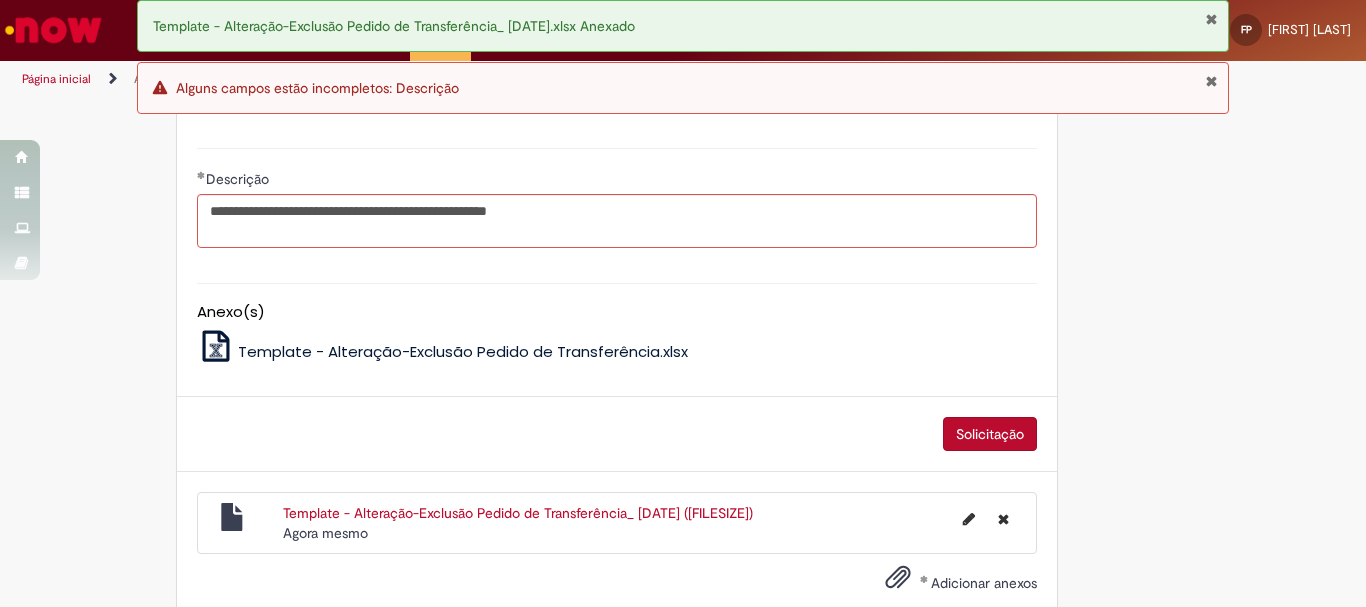 click on "Solicitação" at bounding box center [617, 434] 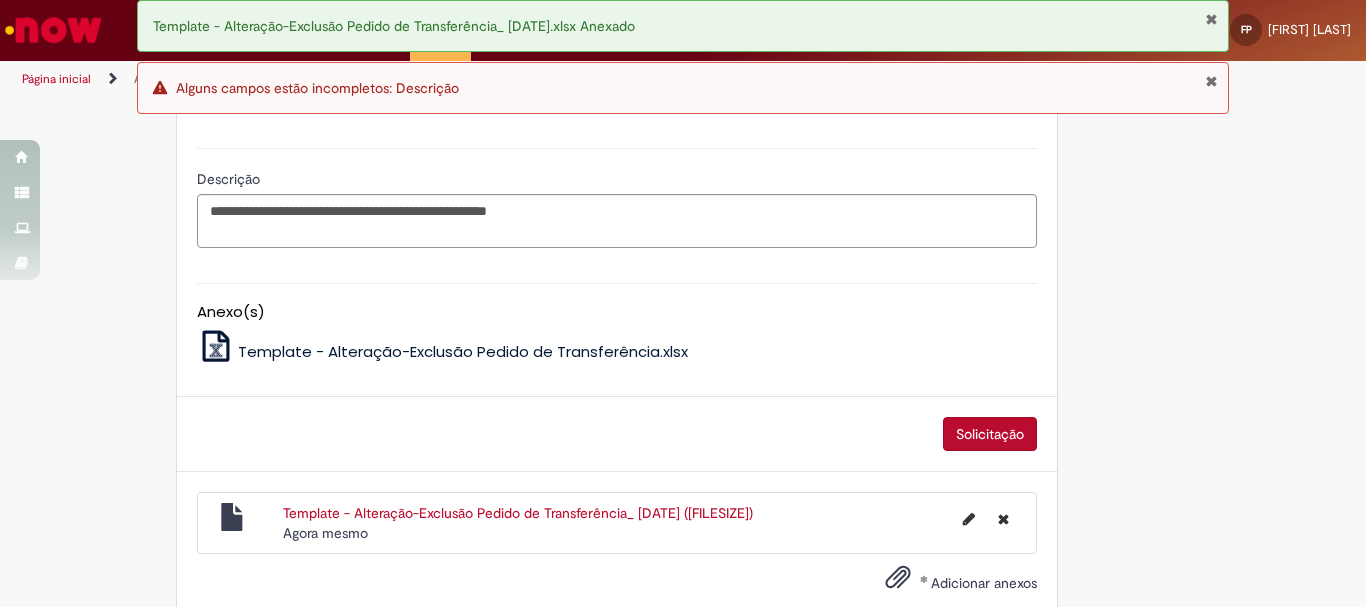 click on "Solicitação" at bounding box center (990, 434) 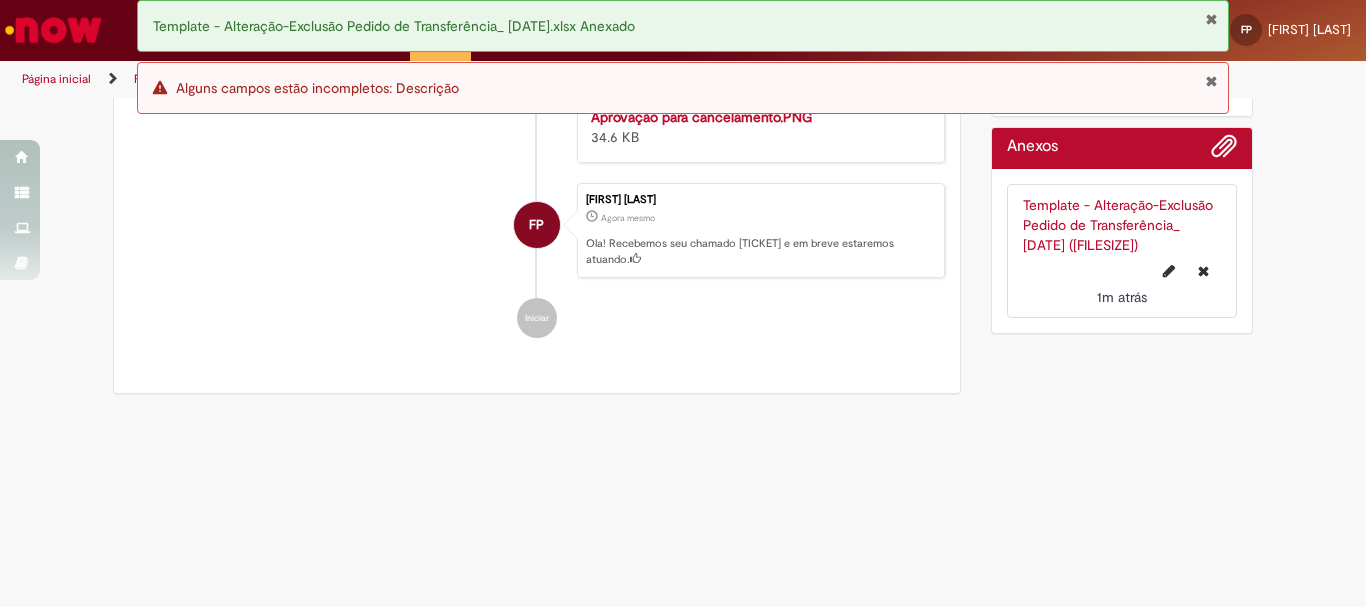scroll, scrollTop: 0, scrollLeft: 0, axis: both 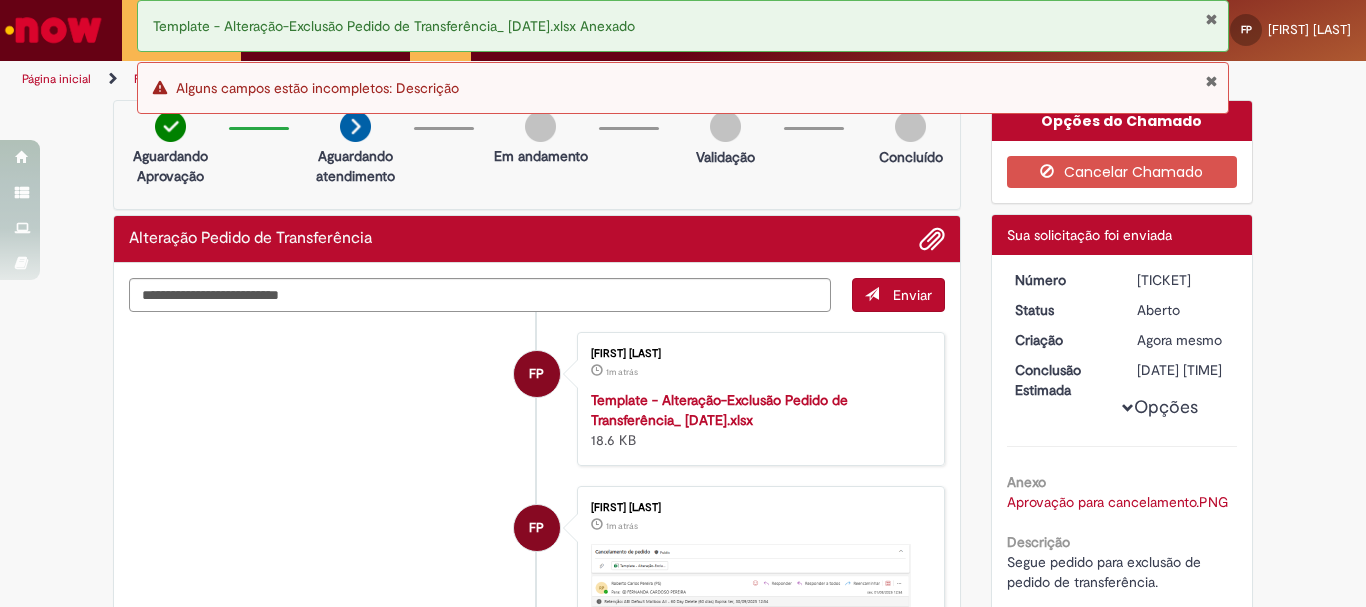 click at bounding box center [1211, 81] 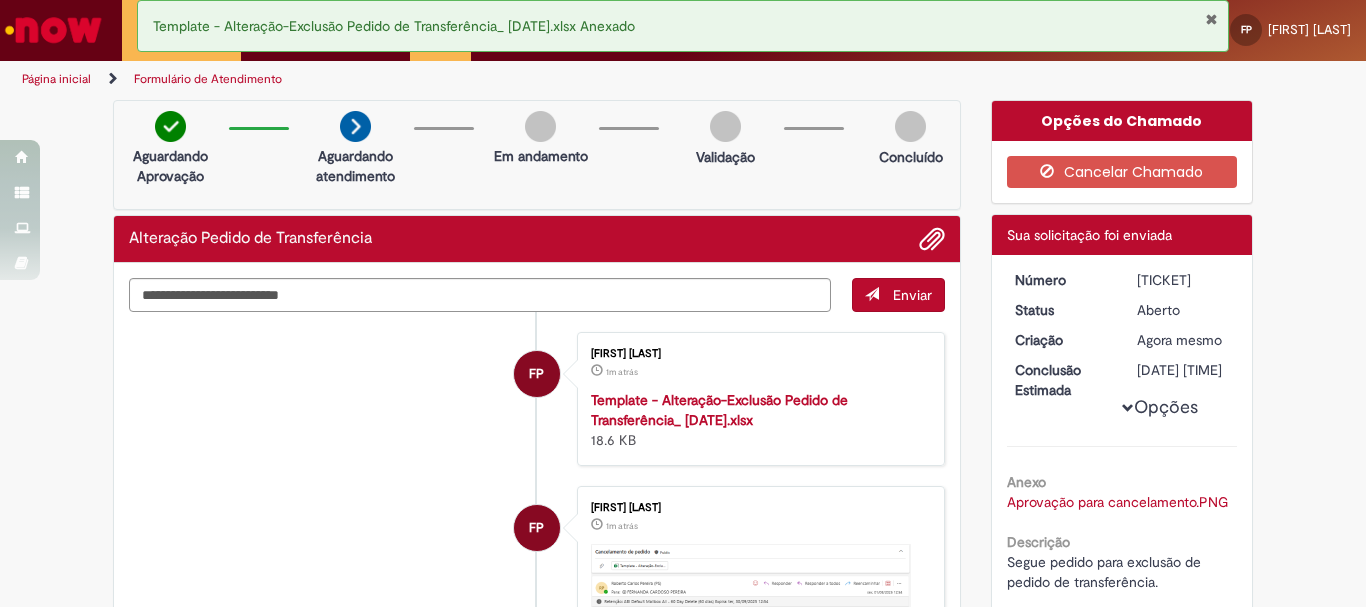 click at bounding box center [1211, 19] 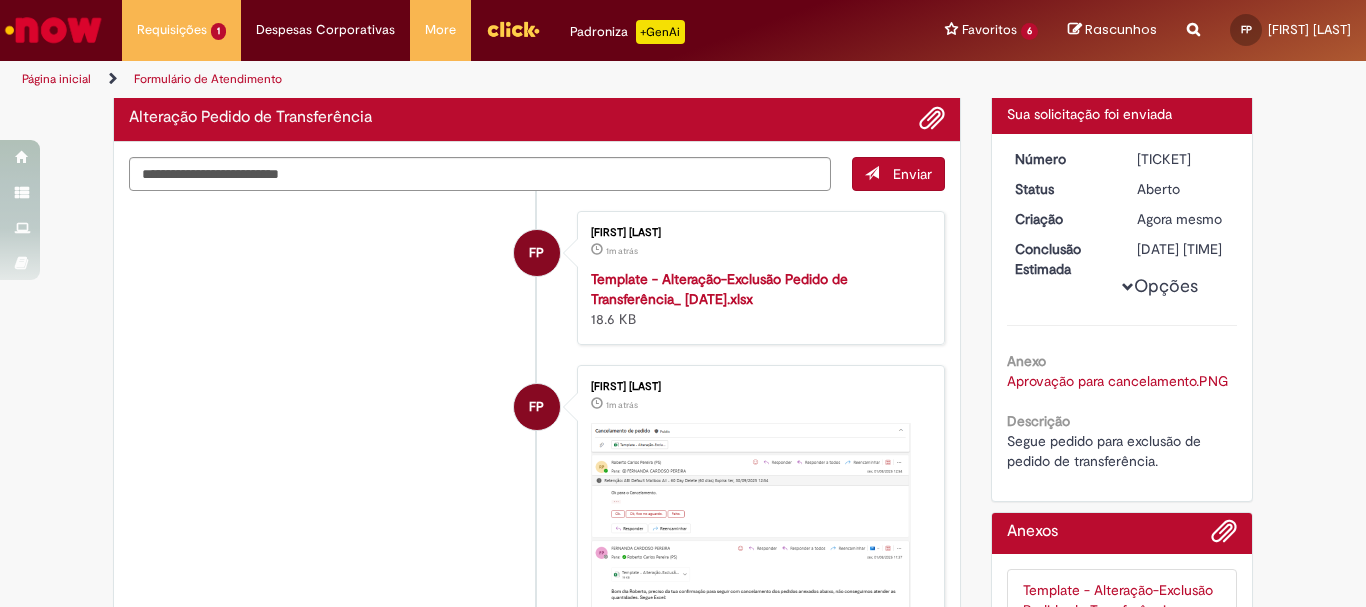 scroll, scrollTop: 0, scrollLeft: 0, axis: both 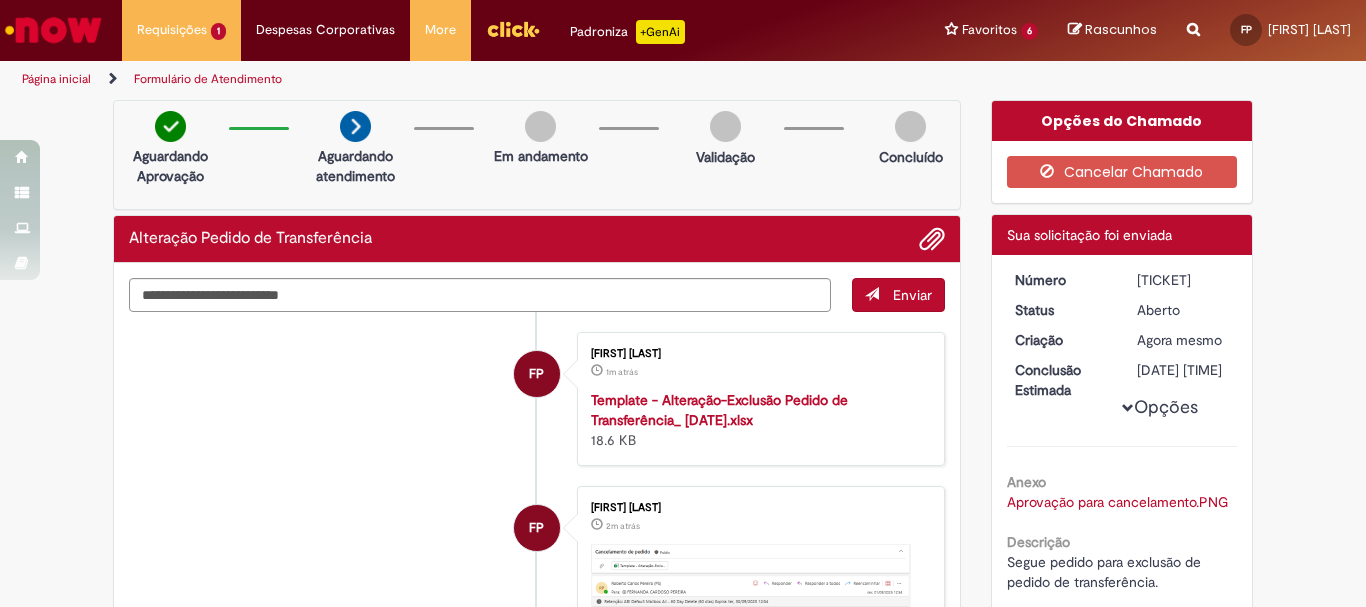 drag, startPoint x: 1194, startPoint y: 282, endPoint x: 1122, endPoint y: 279, distance: 72.06247 